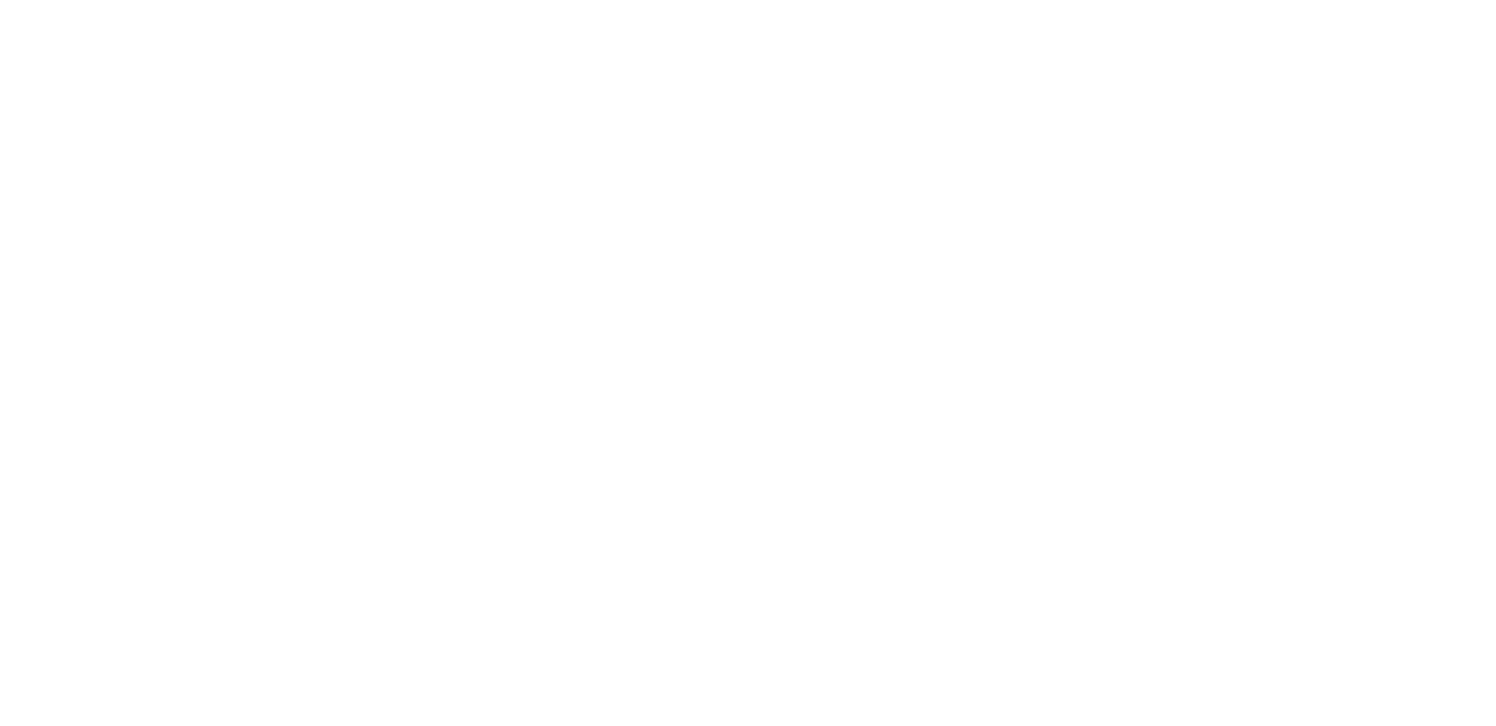 scroll, scrollTop: 0, scrollLeft: 0, axis: both 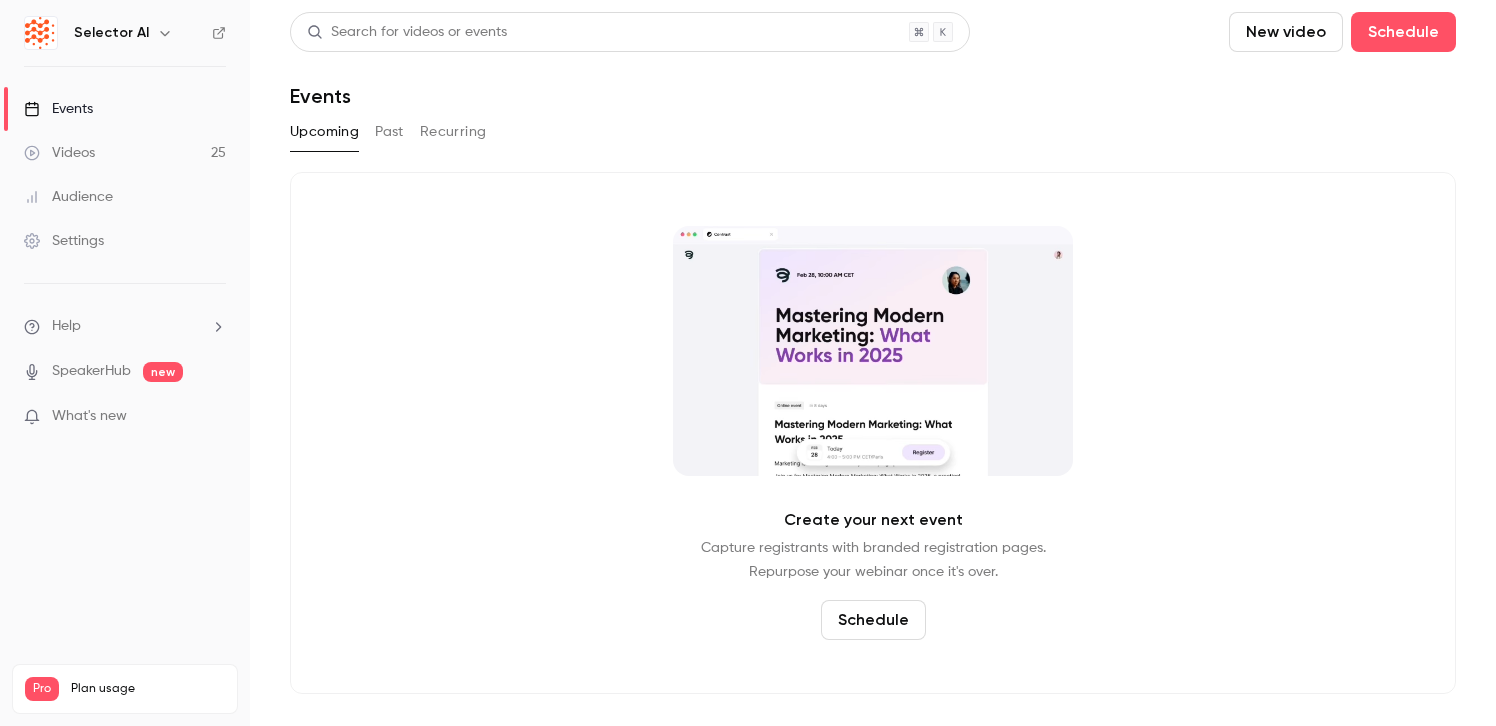 click on "Past" at bounding box center (389, 132) 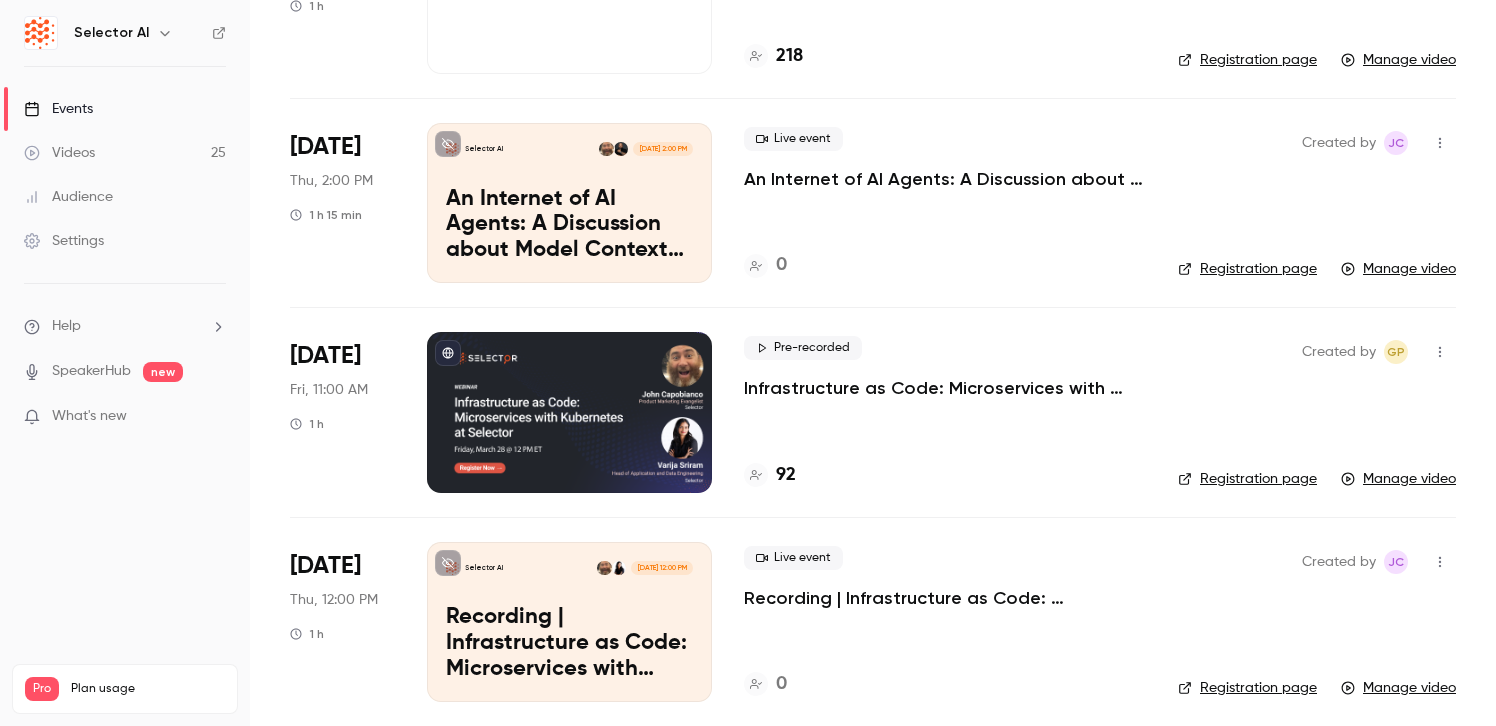 scroll, scrollTop: 686, scrollLeft: 0, axis: vertical 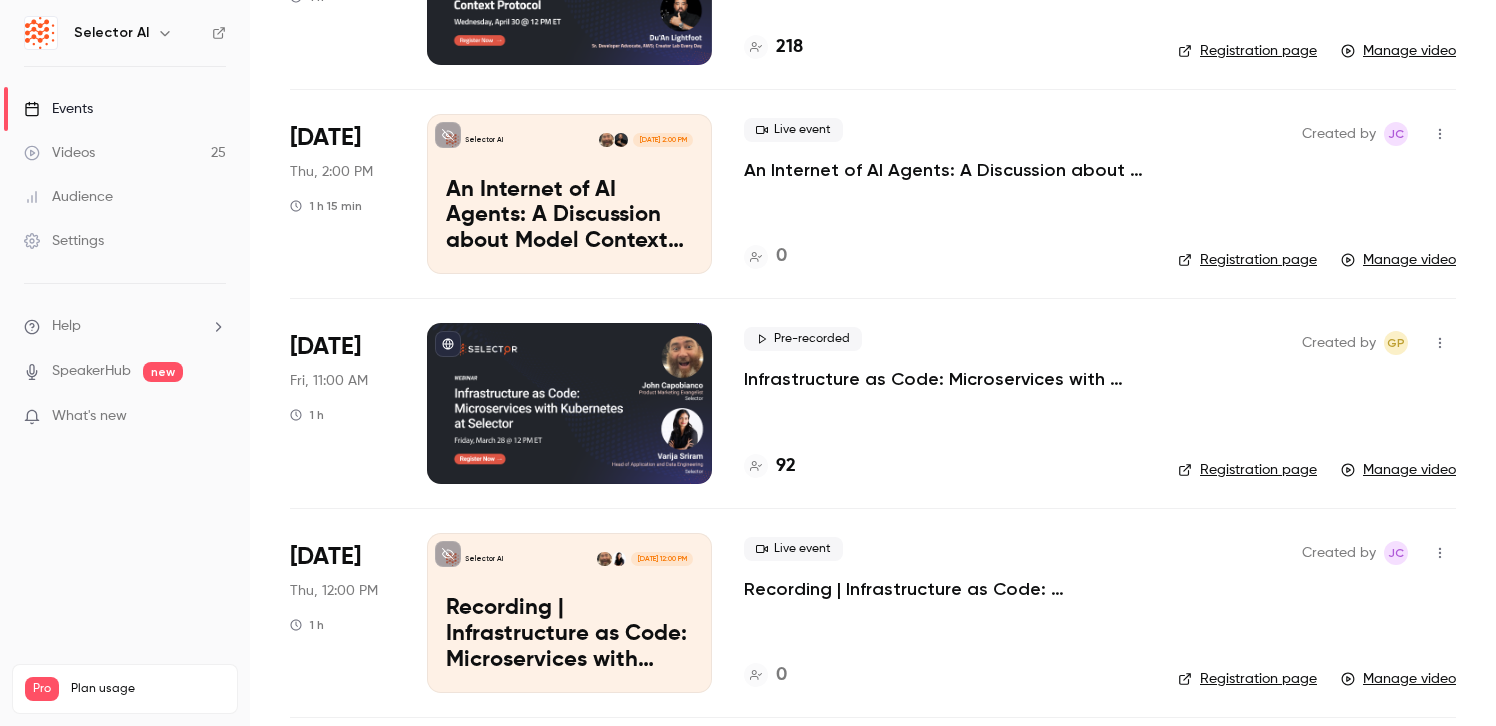 click on "Infrastructure as Code: Microservices with Kubernetes at Selector" at bounding box center [945, 379] 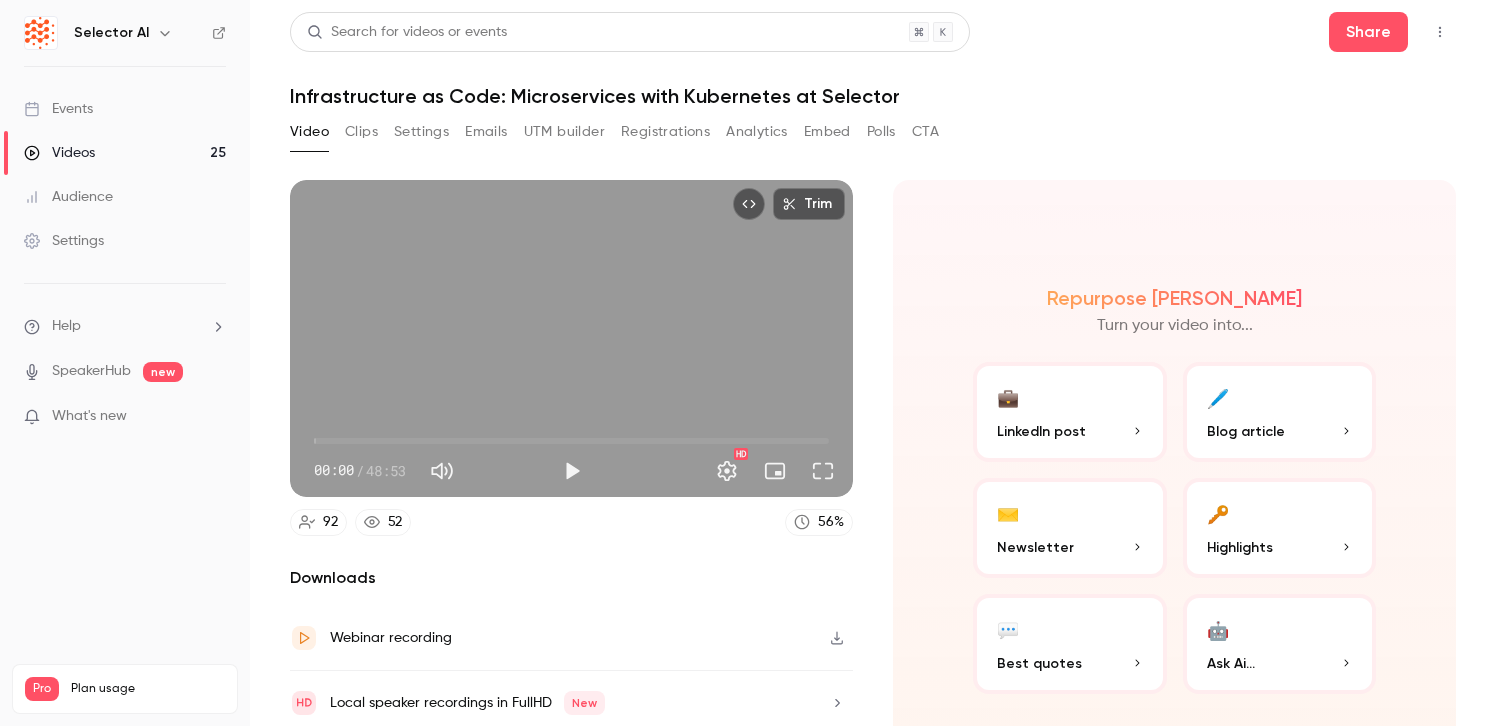 click on "Clips" at bounding box center [361, 132] 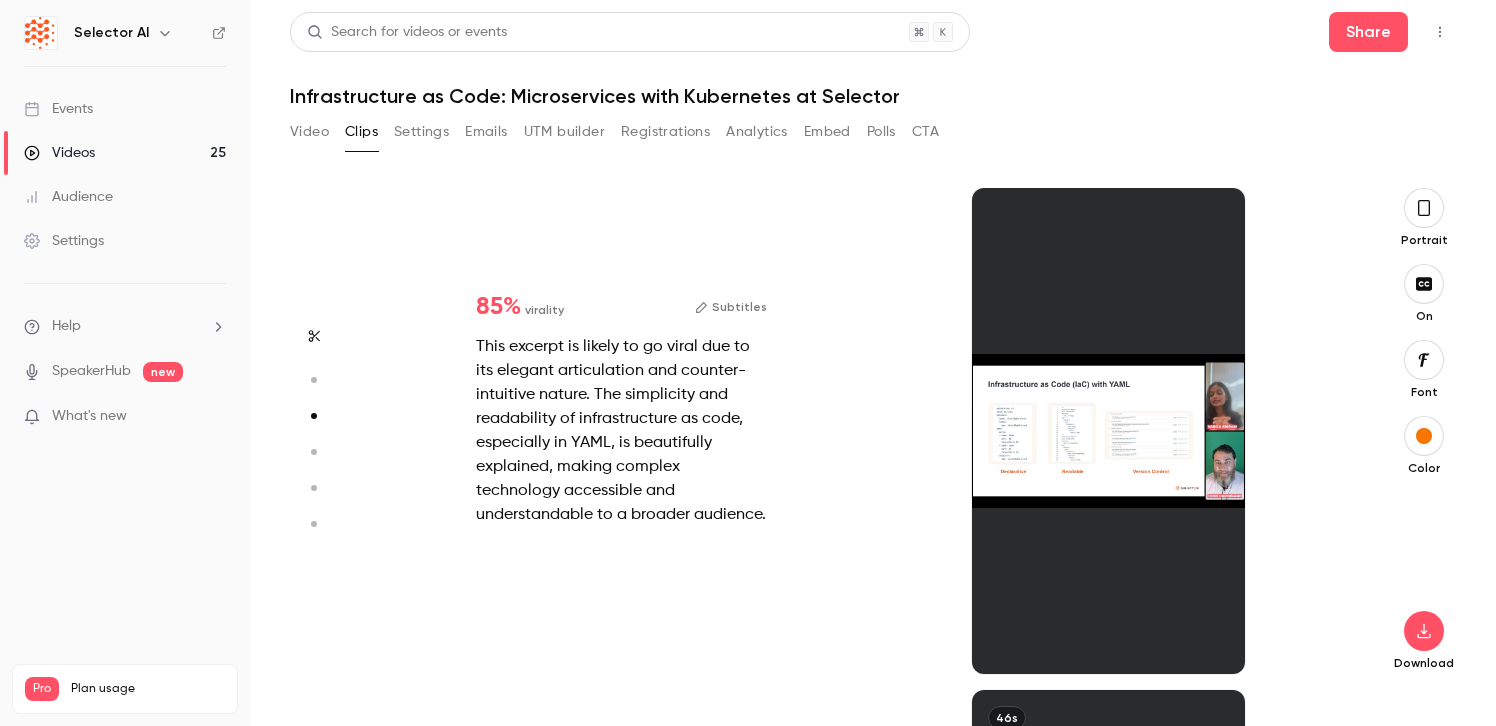 type on "*" 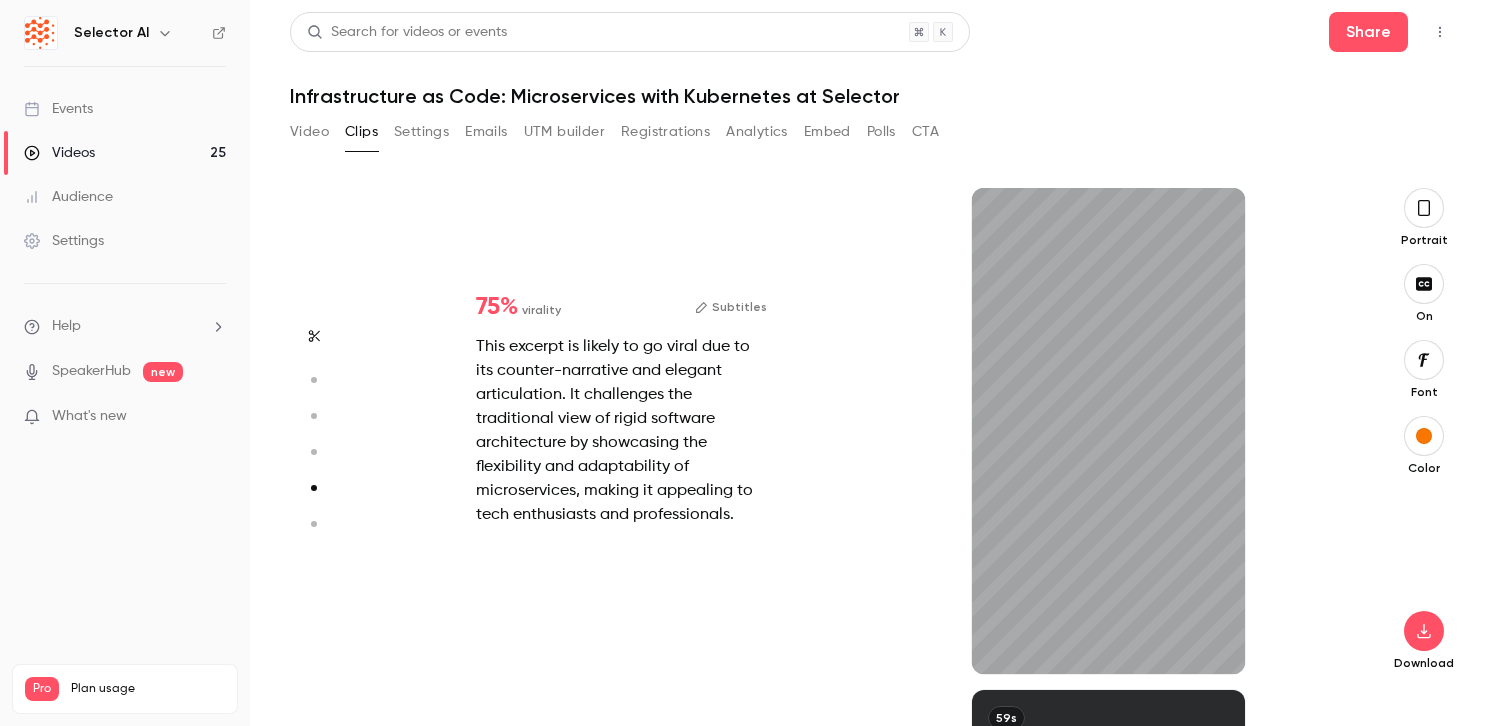 scroll, scrollTop: 2008, scrollLeft: 0, axis: vertical 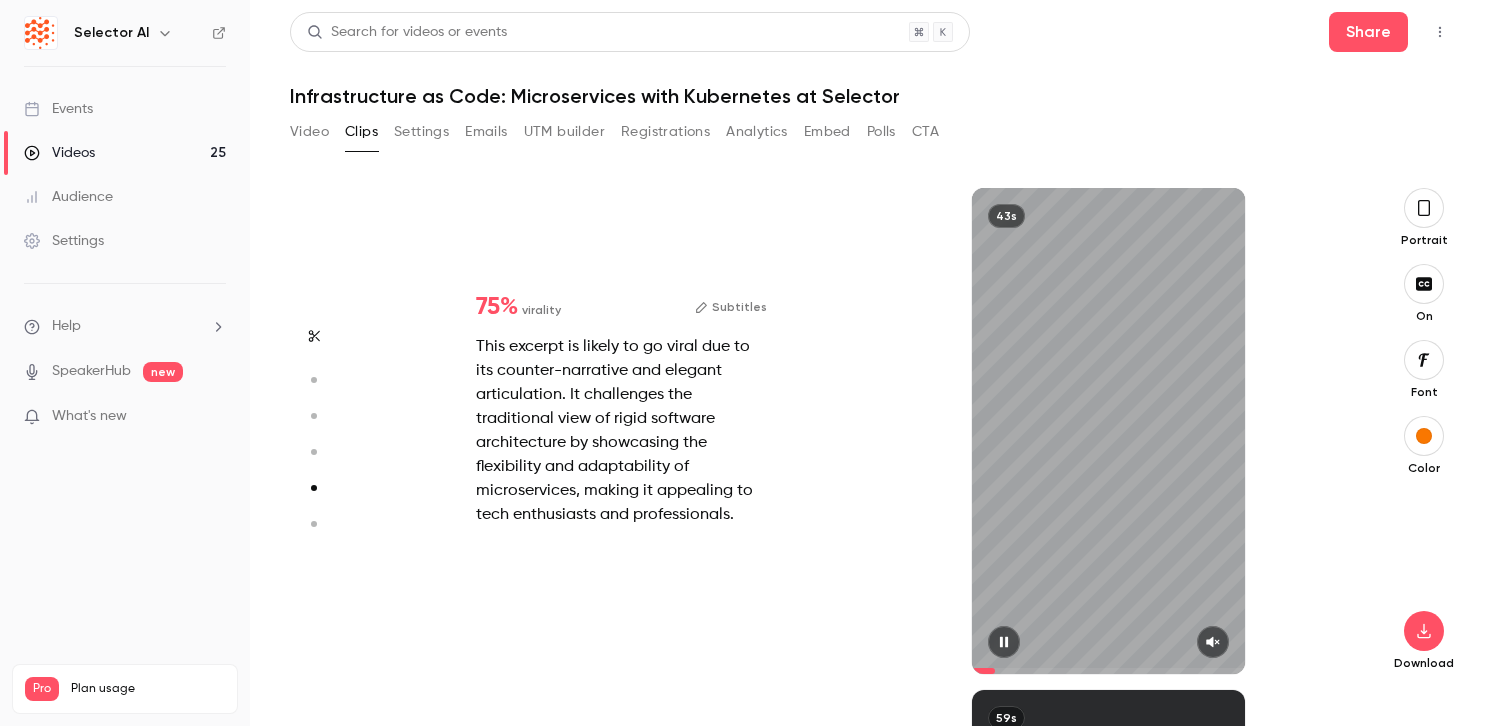 click at bounding box center (1213, 642) 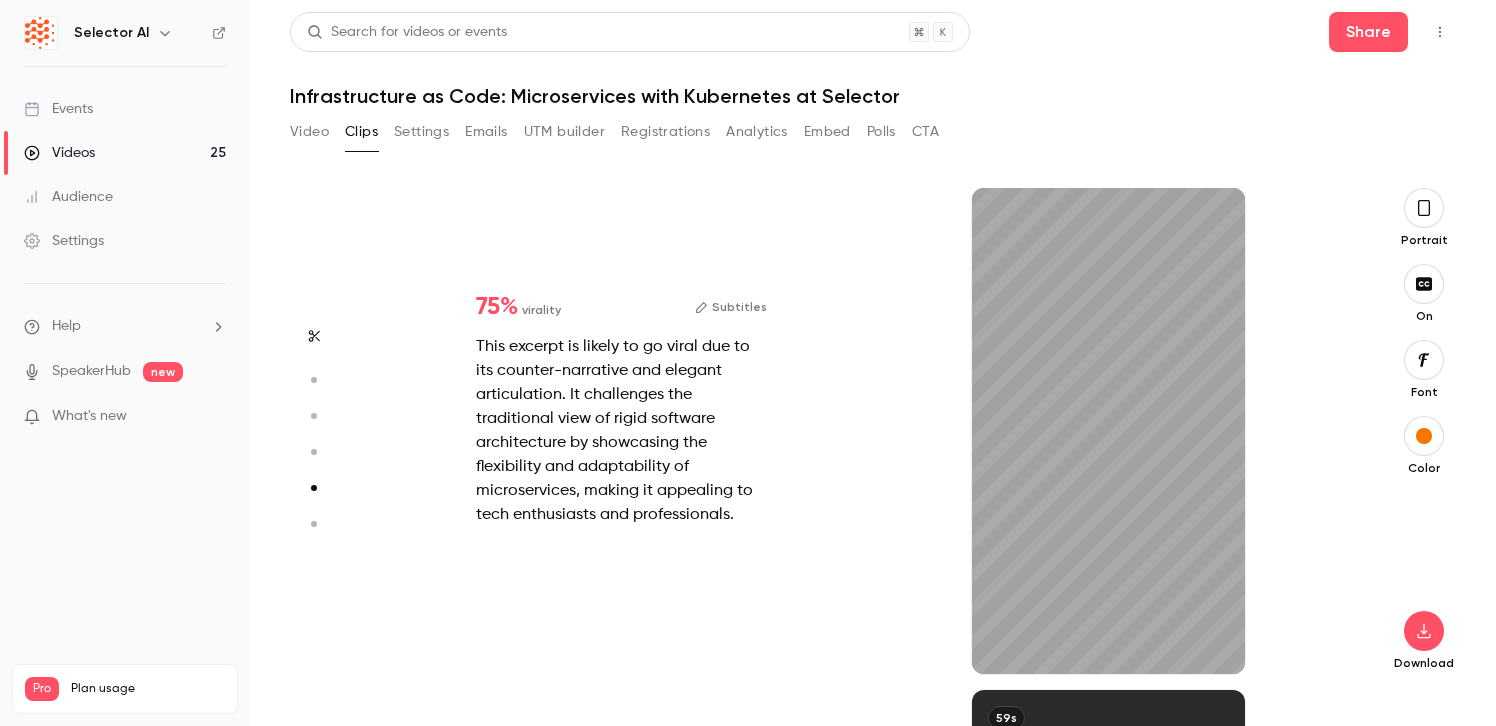 drag, startPoint x: 973, startPoint y: 669, endPoint x: 940, endPoint y: 670, distance: 33.01515 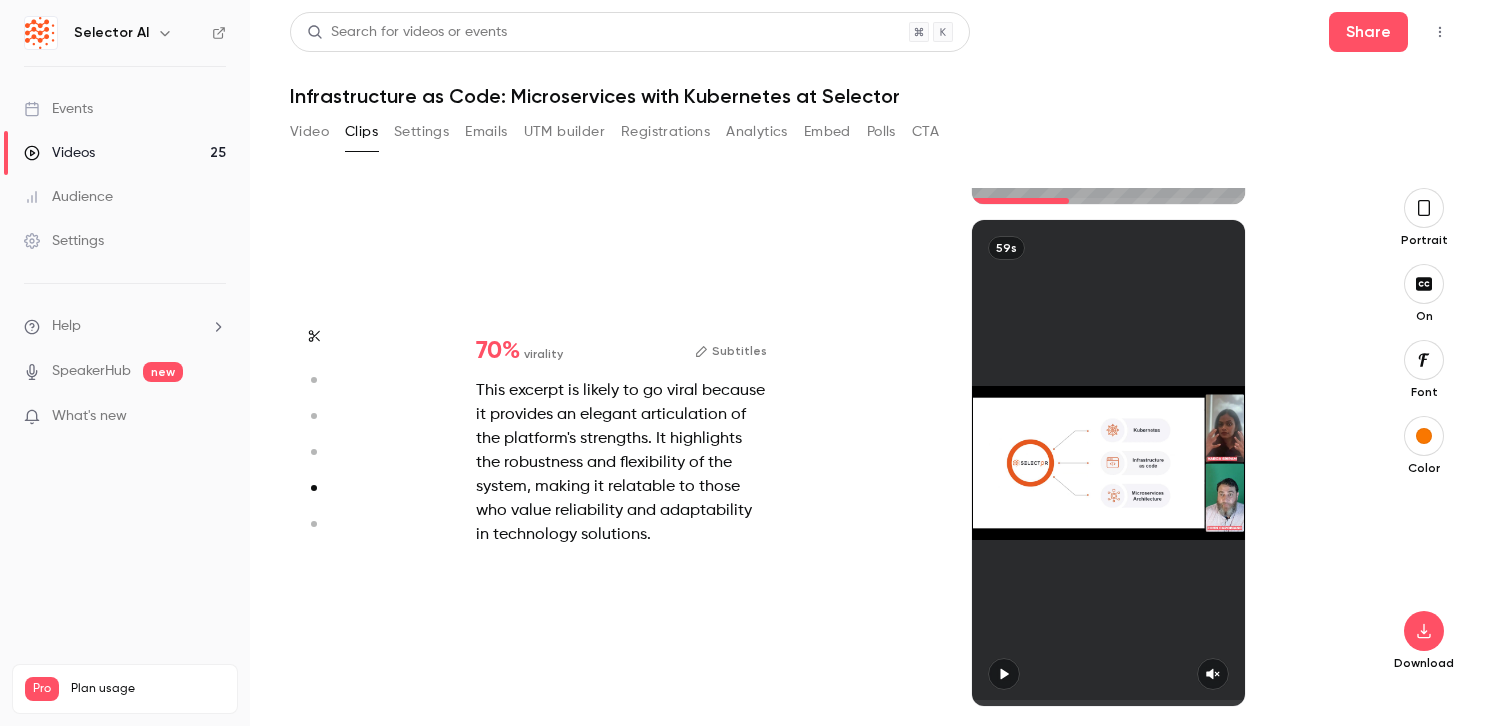 type on "*" 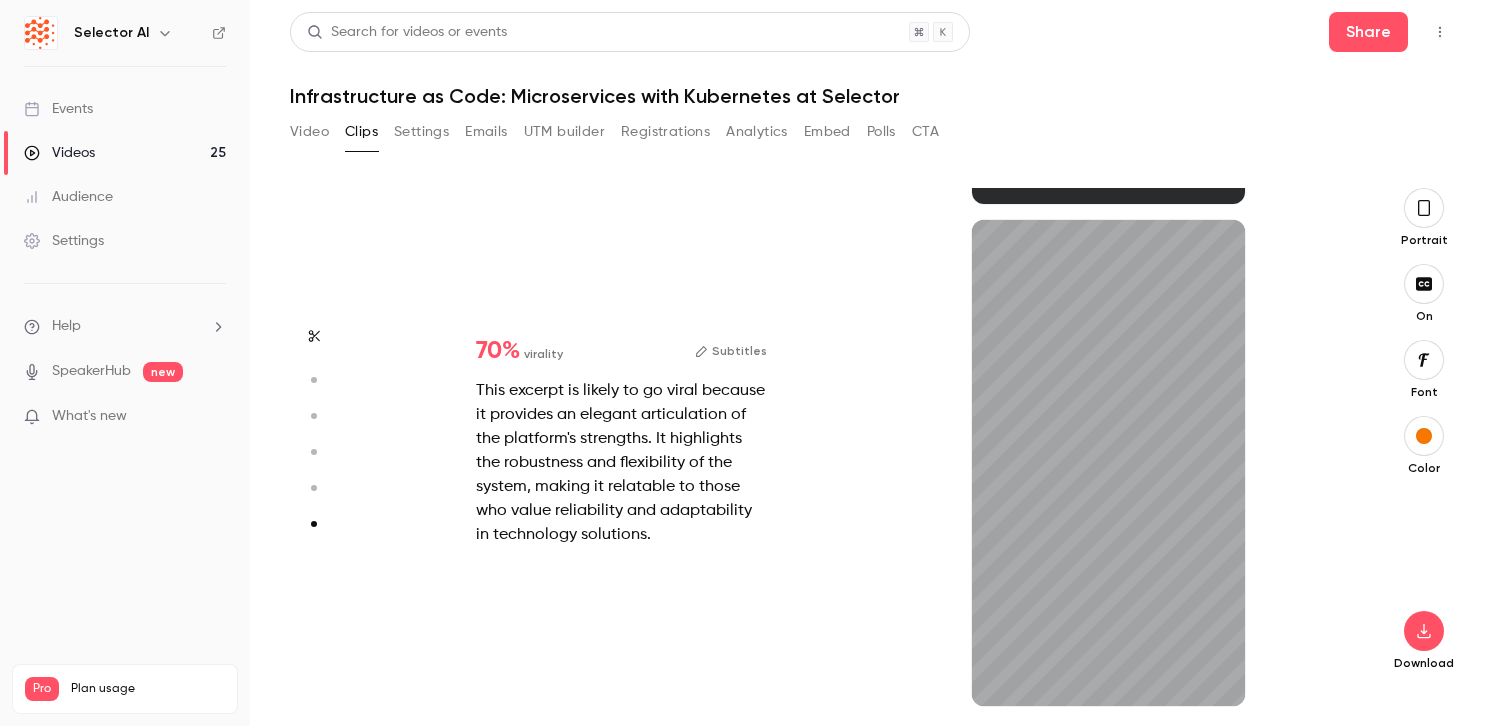 scroll, scrollTop: 2478, scrollLeft: 0, axis: vertical 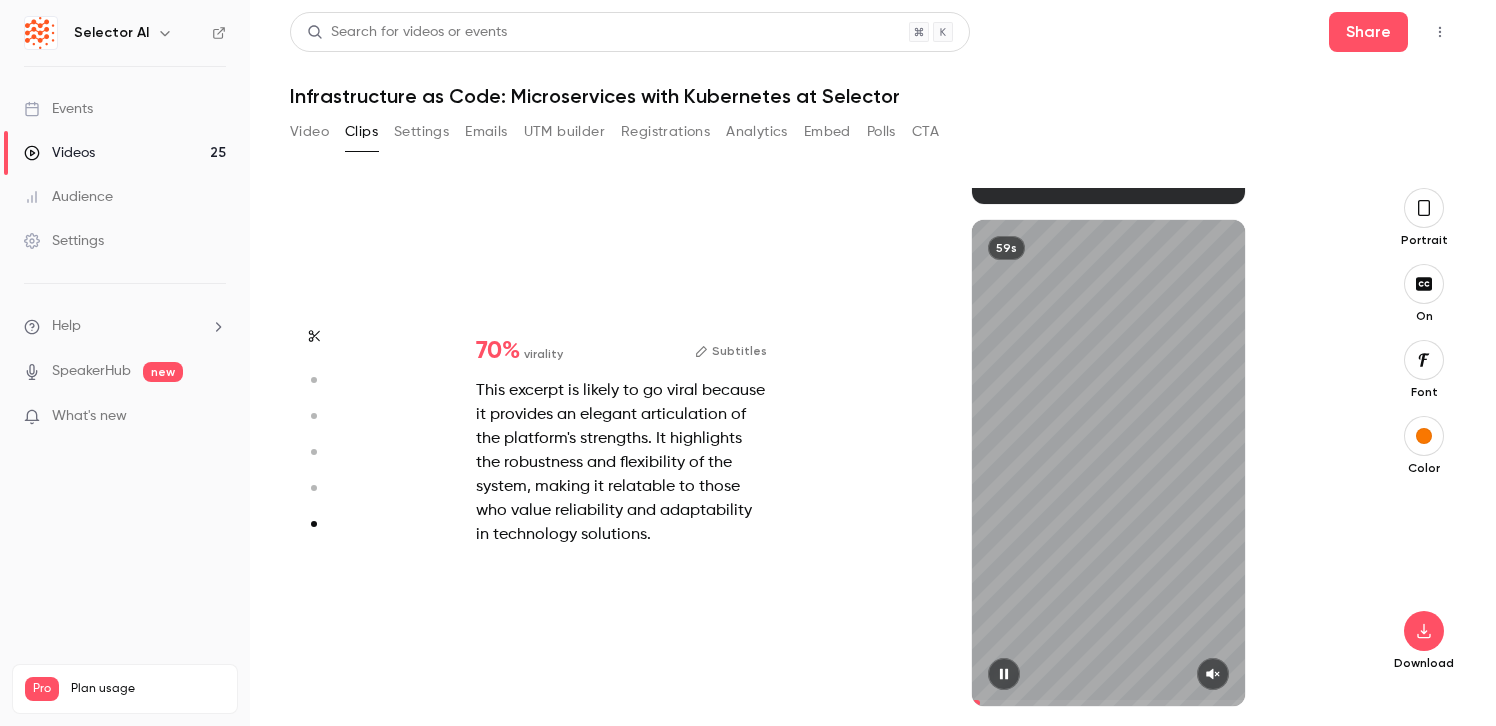 click 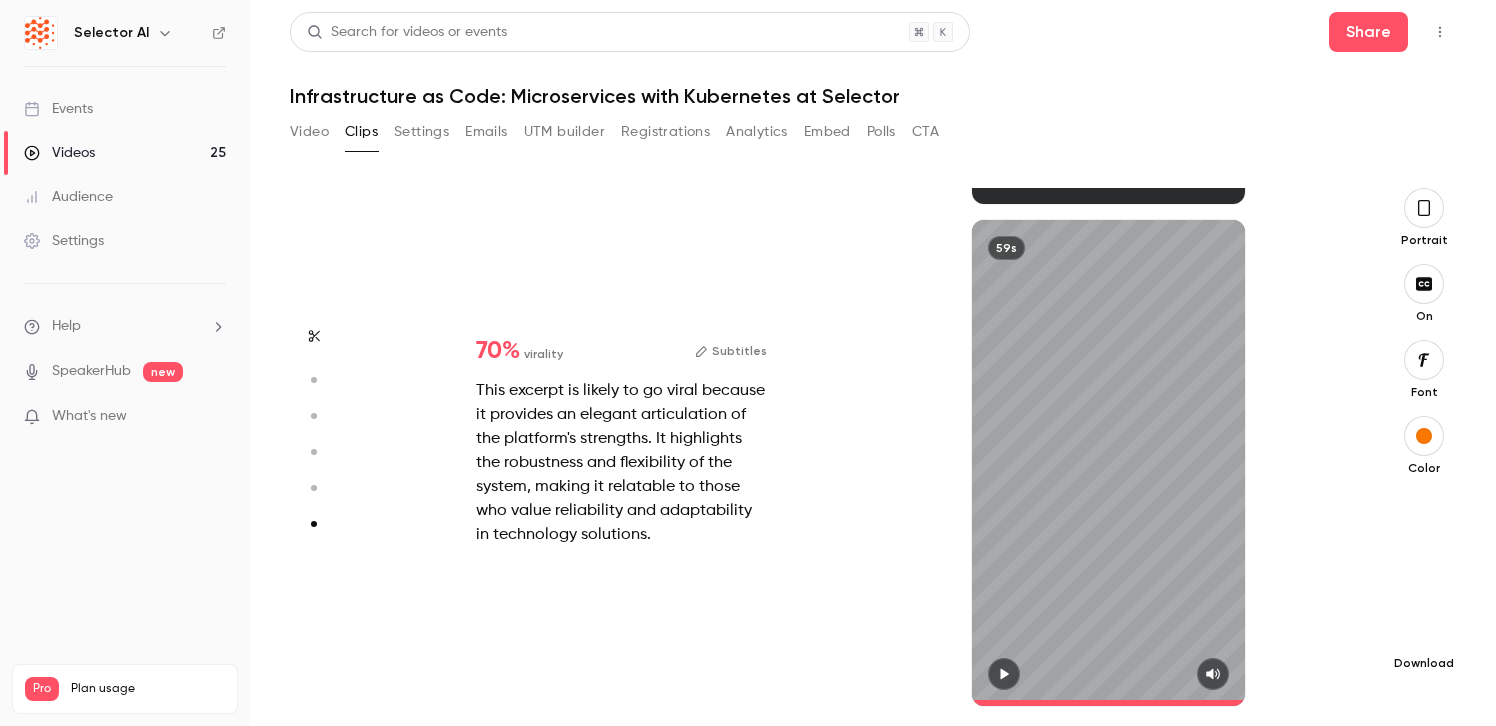 click 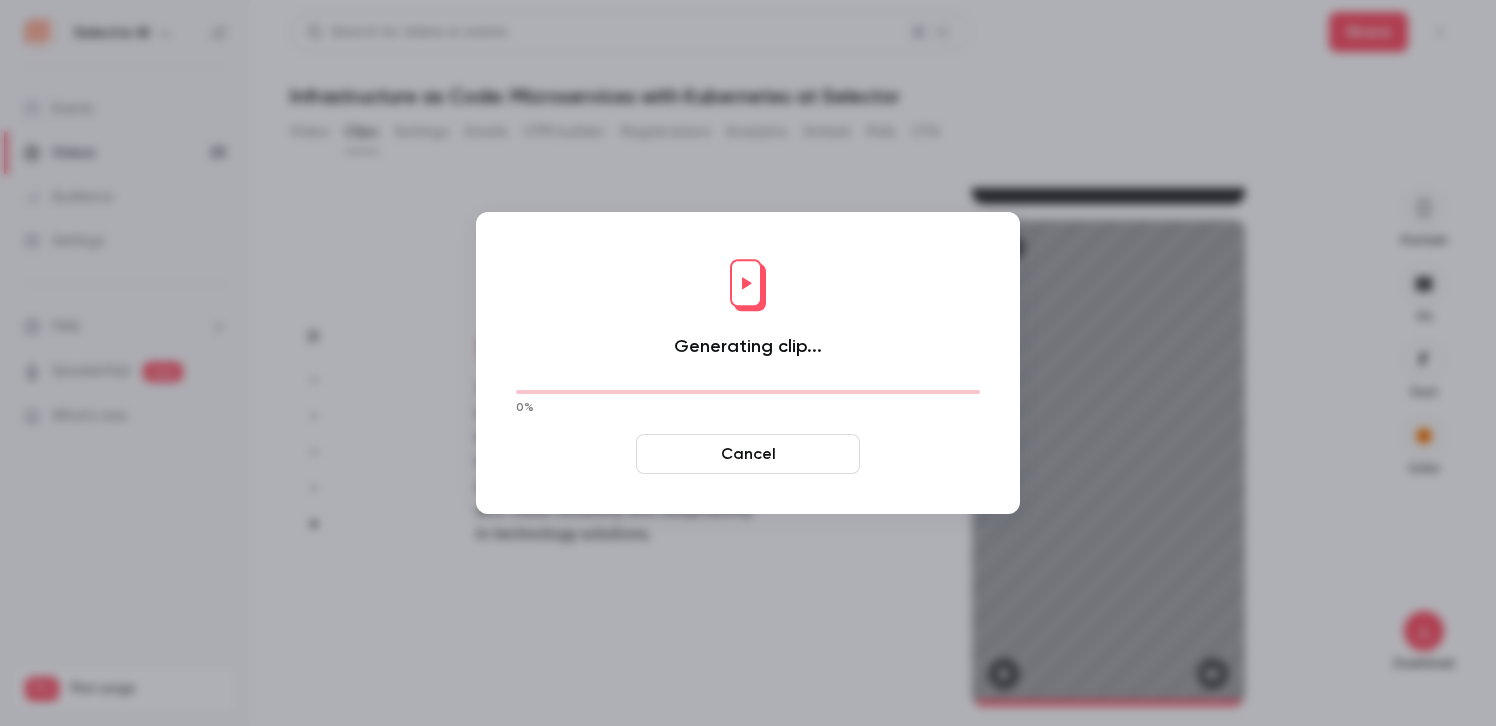 click on "Cancel" at bounding box center [748, 454] 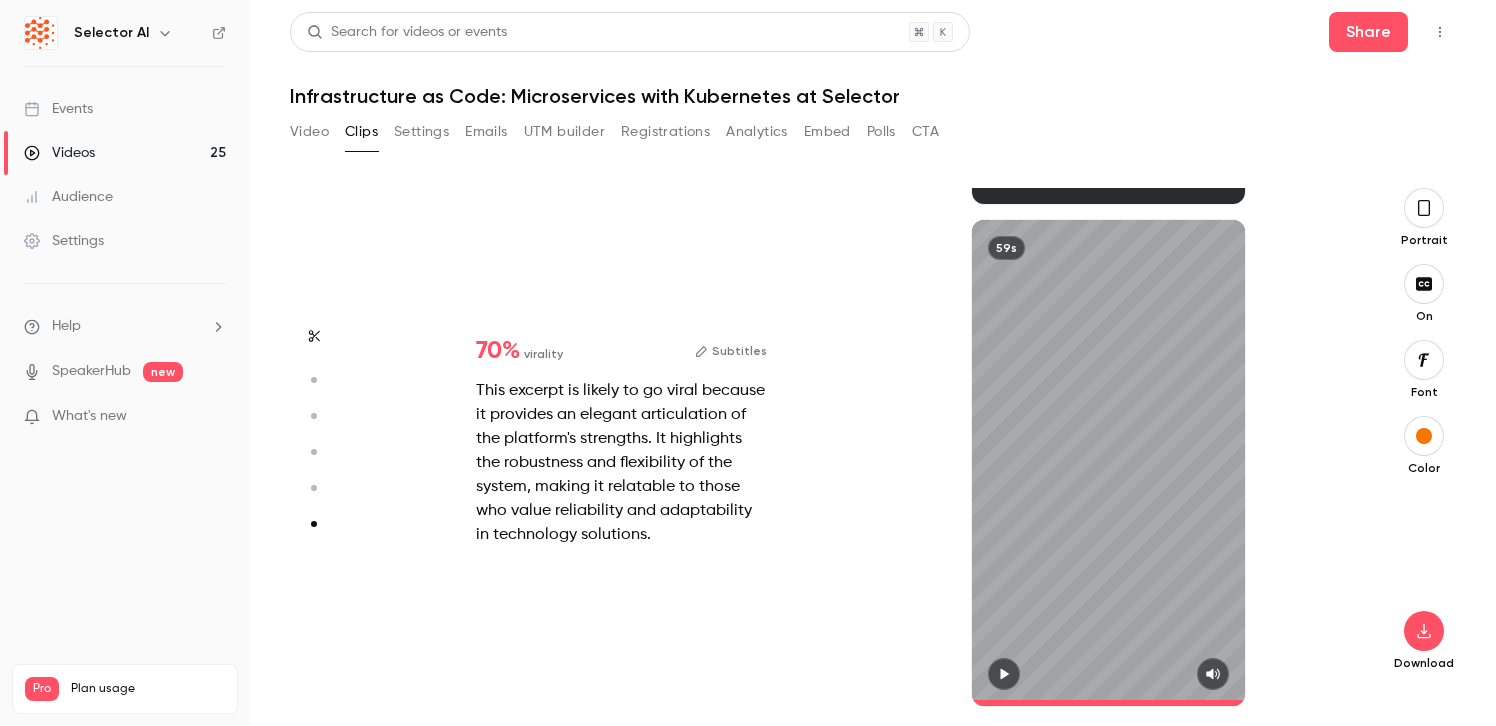 click on "Subtitles" at bounding box center [731, 351] 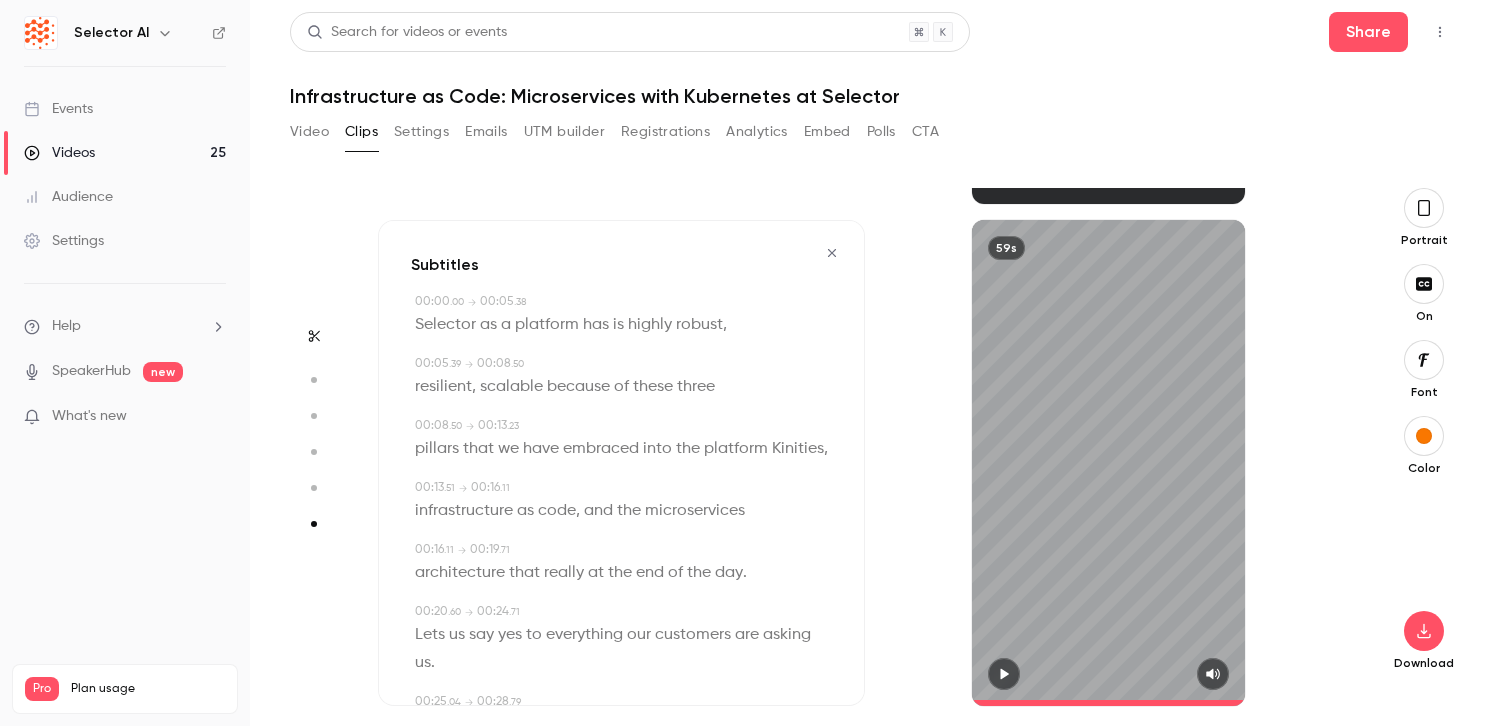 click on "Kinities" at bounding box center (798, 449) 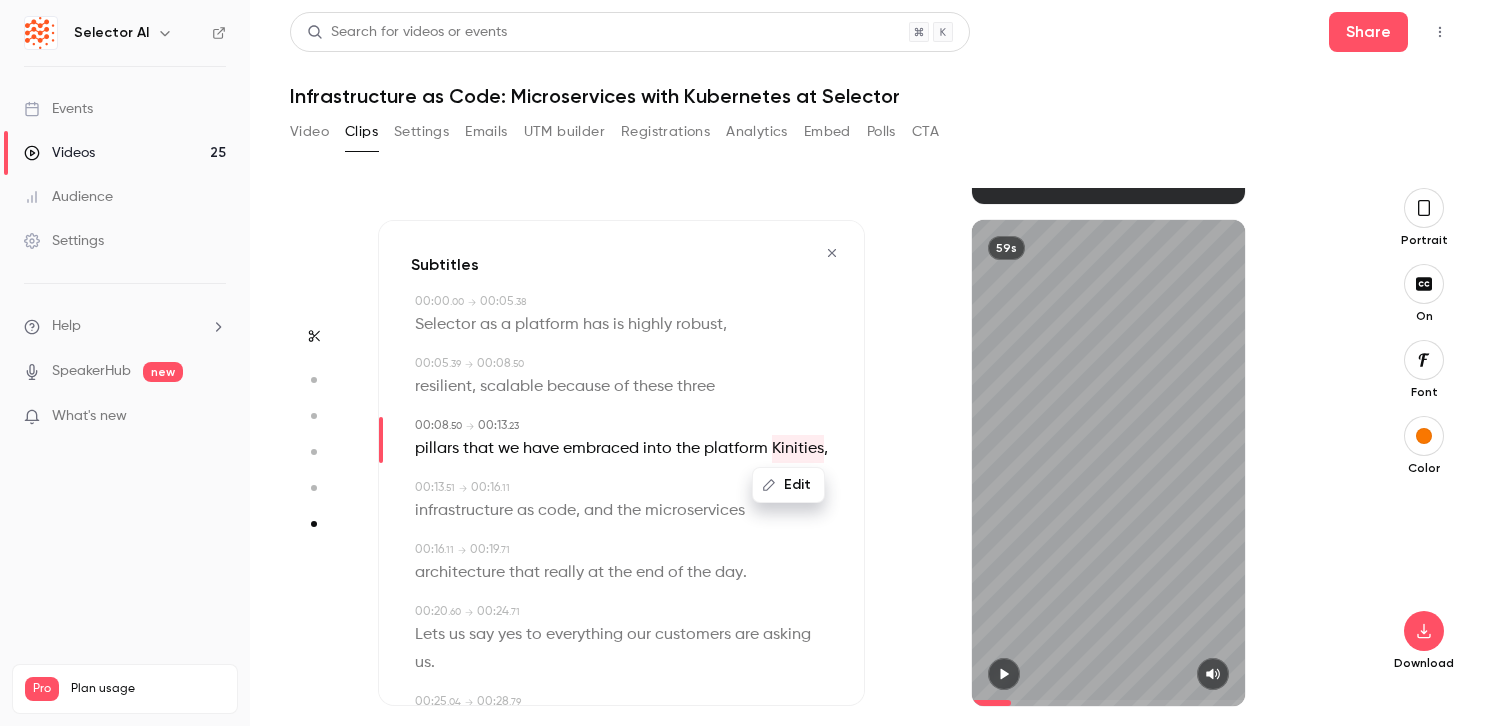 click on "Edit" at bounding box center (788, 485) 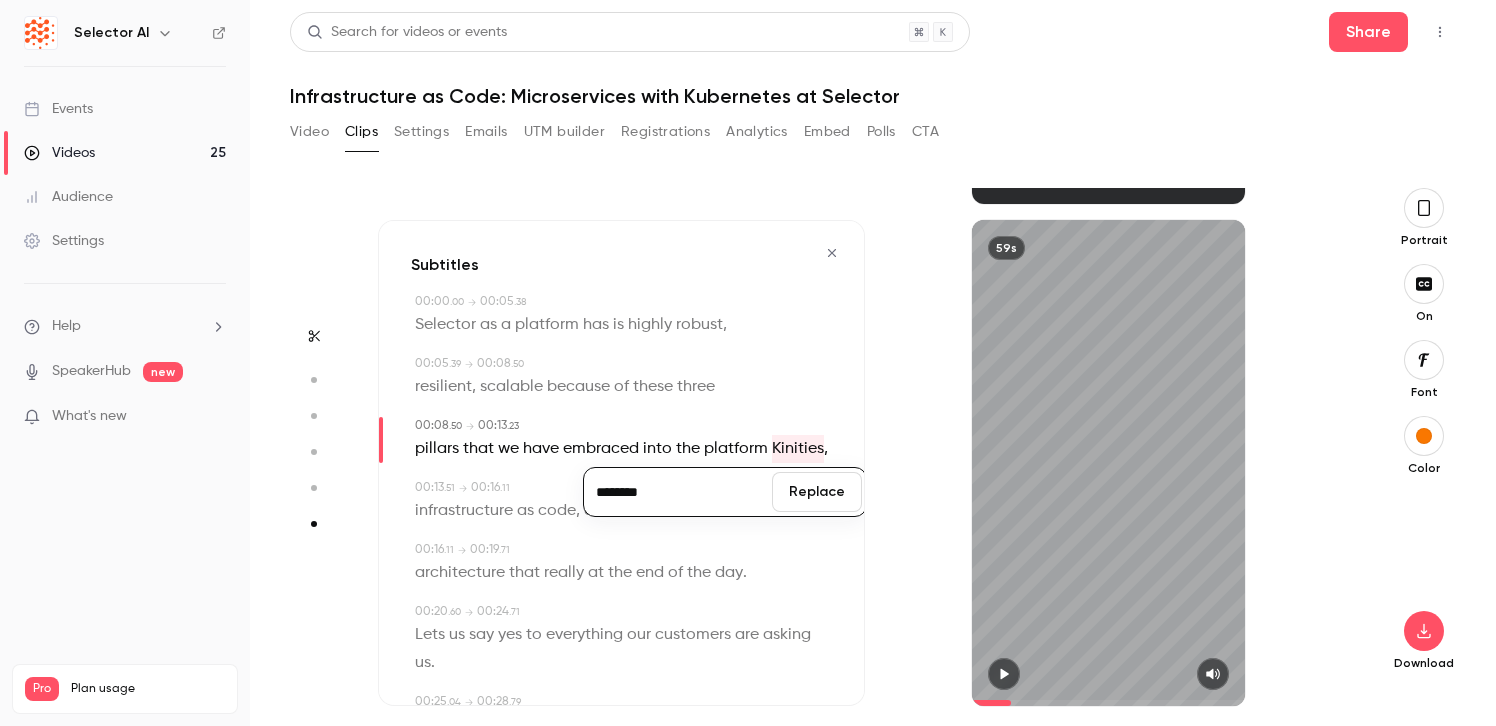 click on "********" at bounding box center (678, 492) 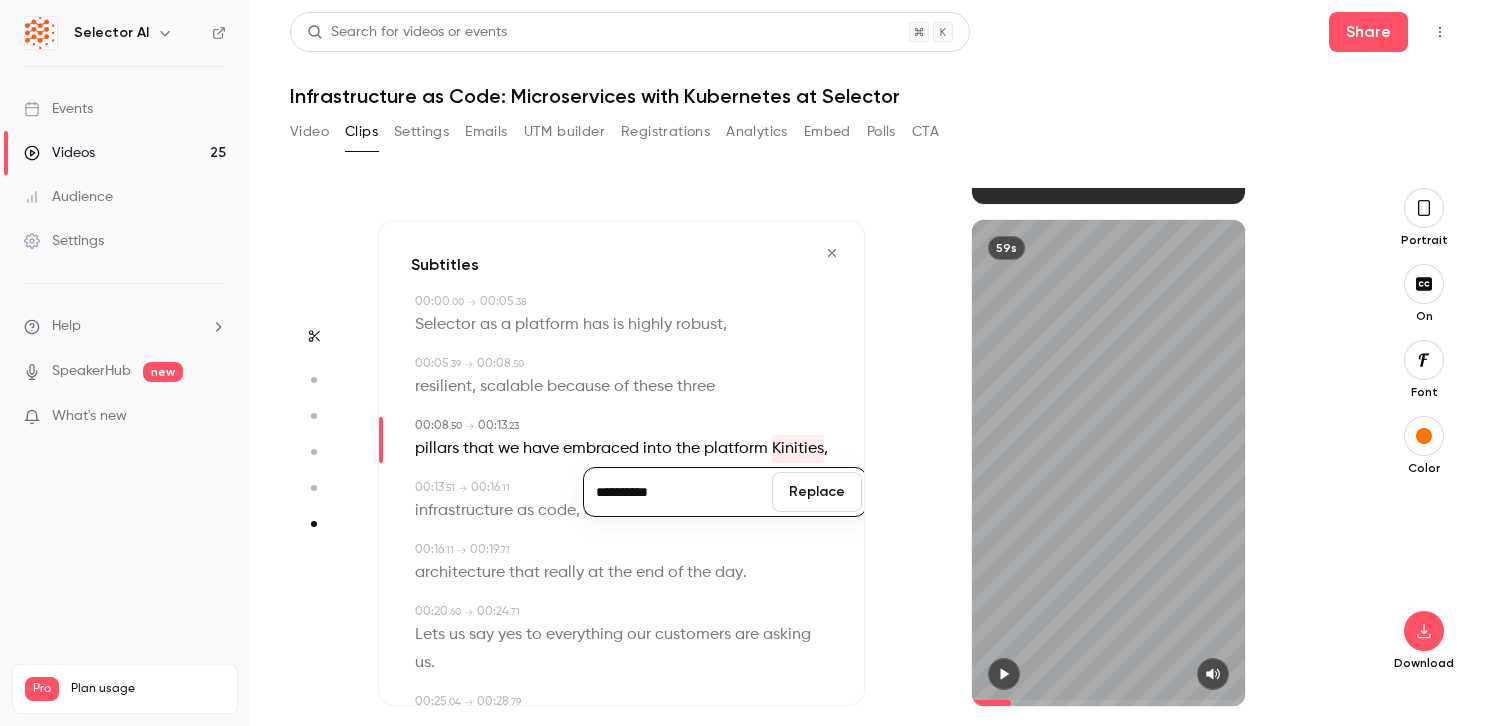 type on "**********" 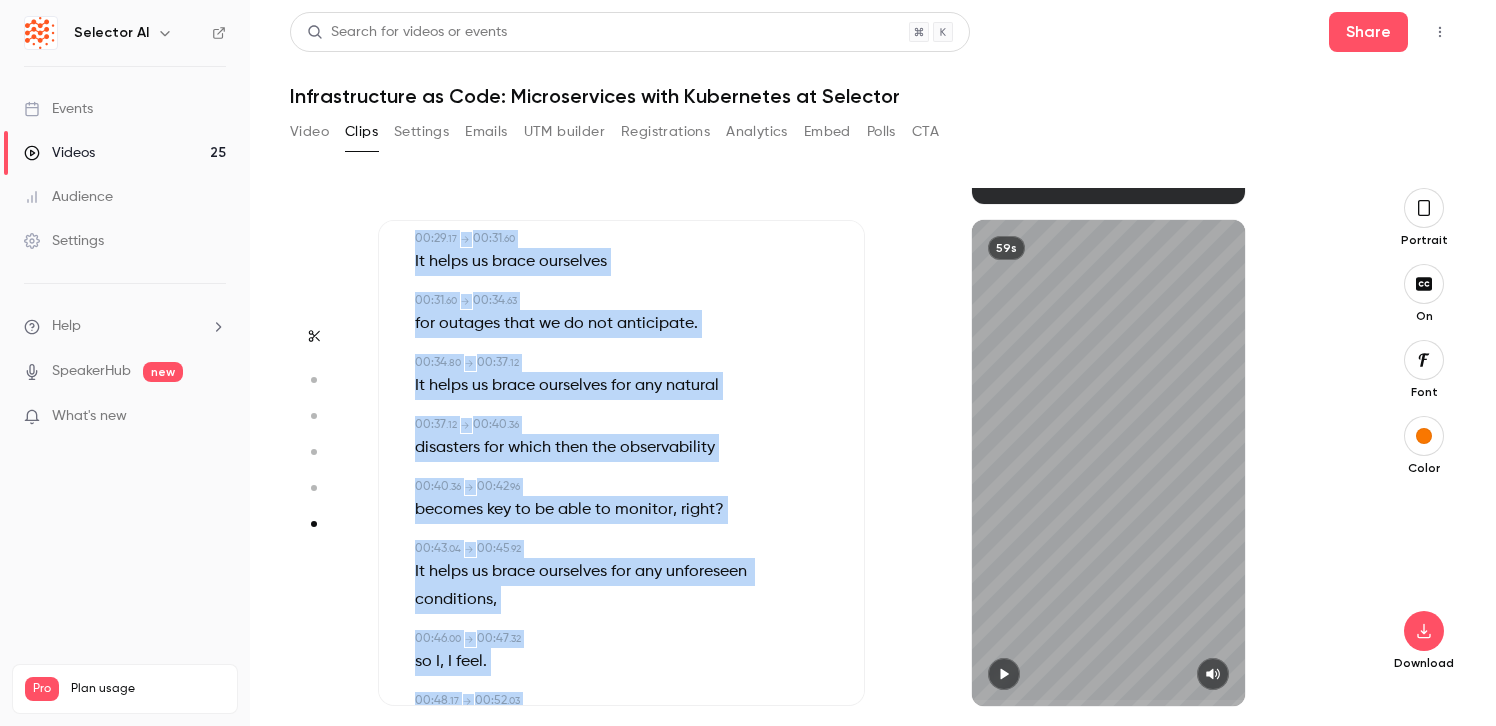 scroll, scrollTop: 792, scrollLeft: 0, axis: vertical 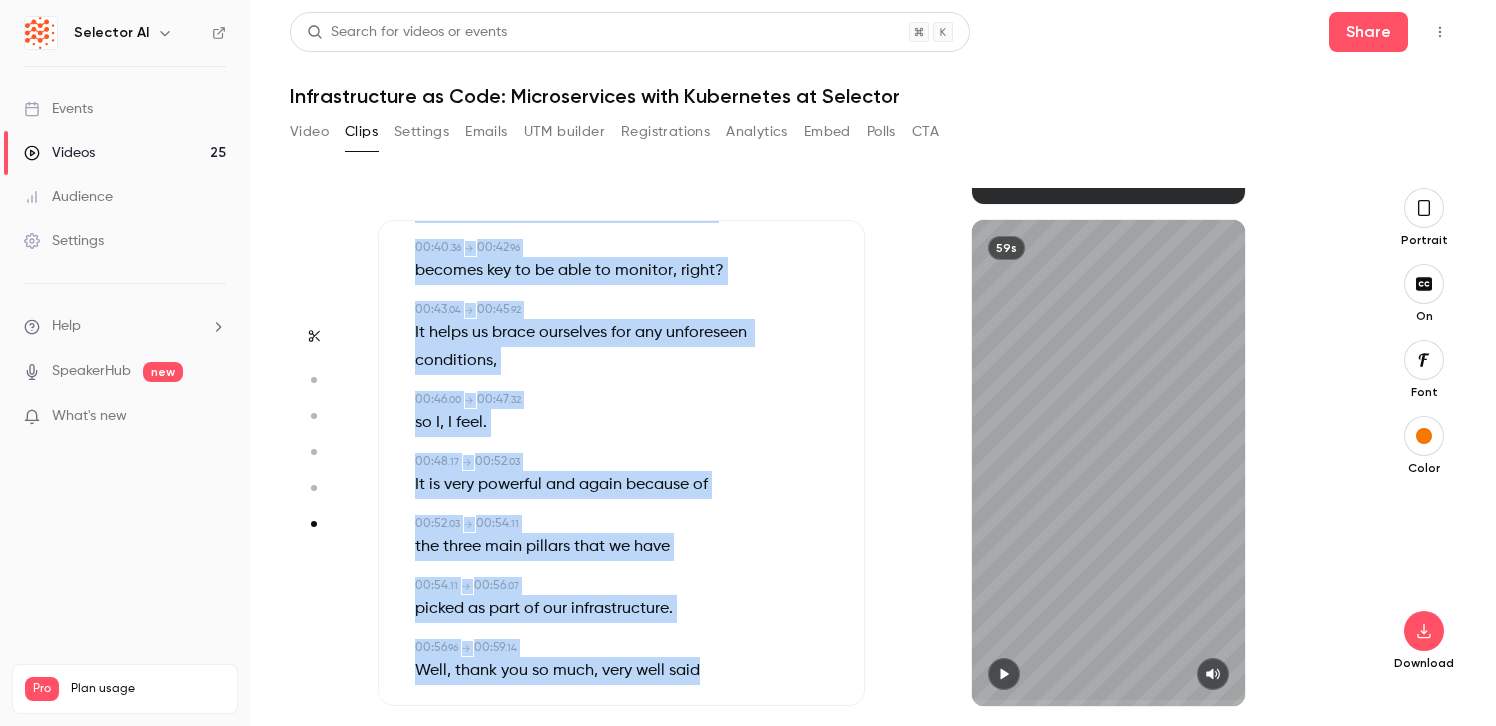 drag, startPoint x: 396, startPoint y: 324, endPoint x: 757, endPoint y: 822, distance: 615.0813 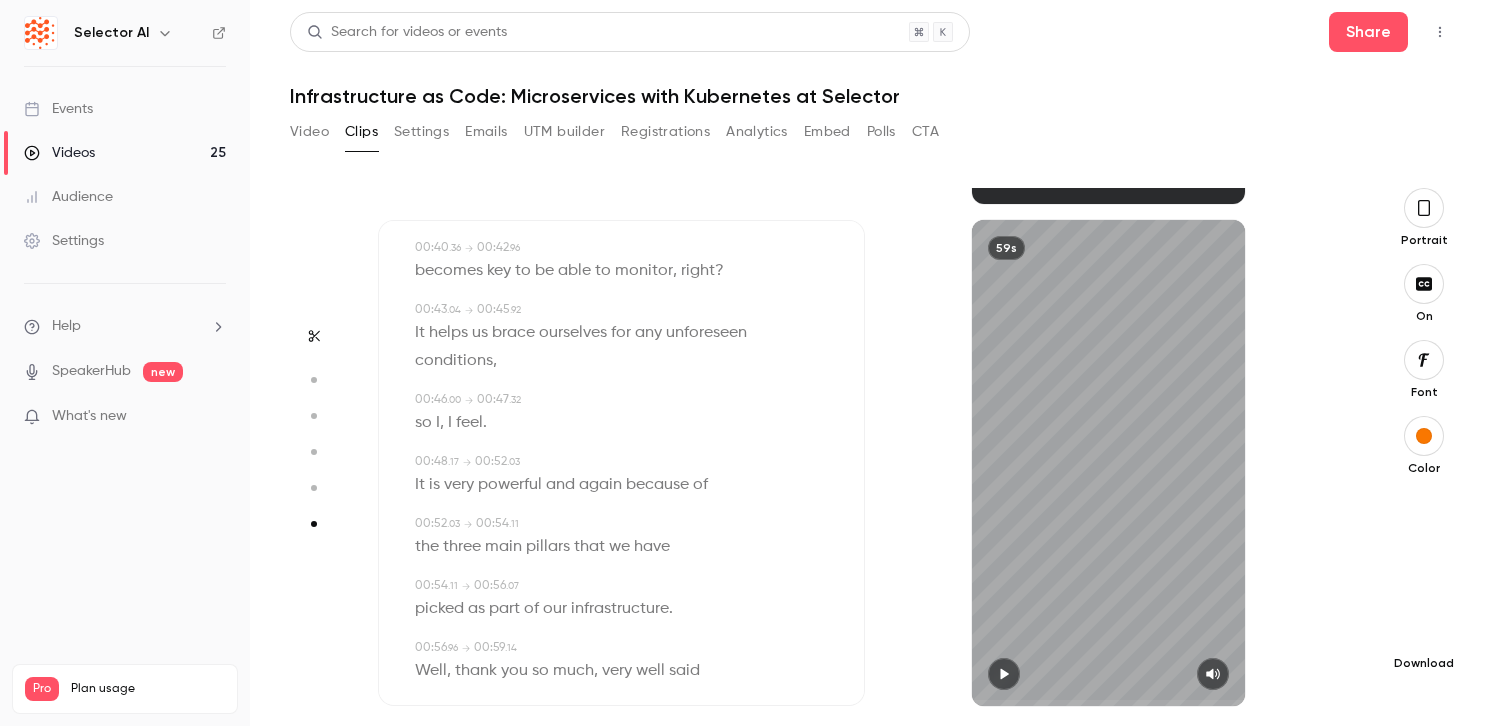 click 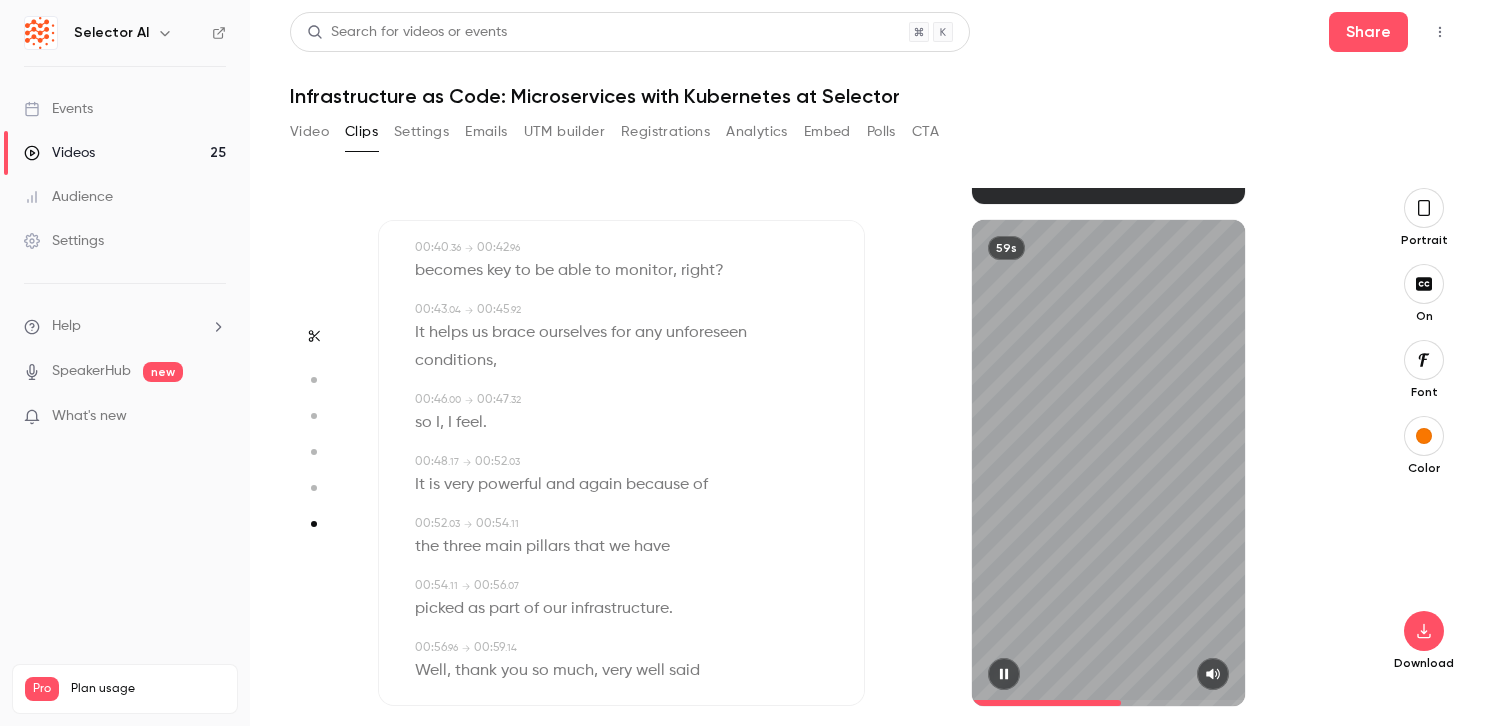 drag, startPoint x: 1006, startPoint y: 667, endPoint x: 1049, endPoint y: 666, distance: 43.011627 